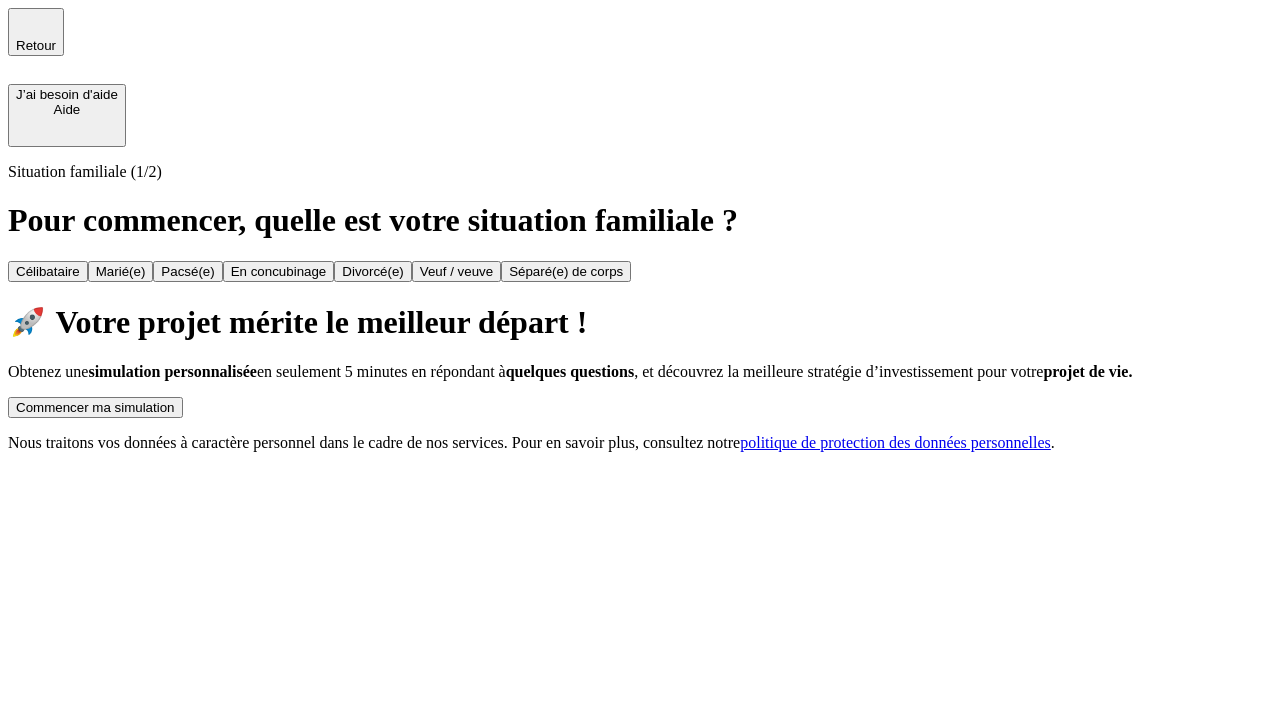 scroll, scrollTop: 0, scrollLeft: 0, axis: both 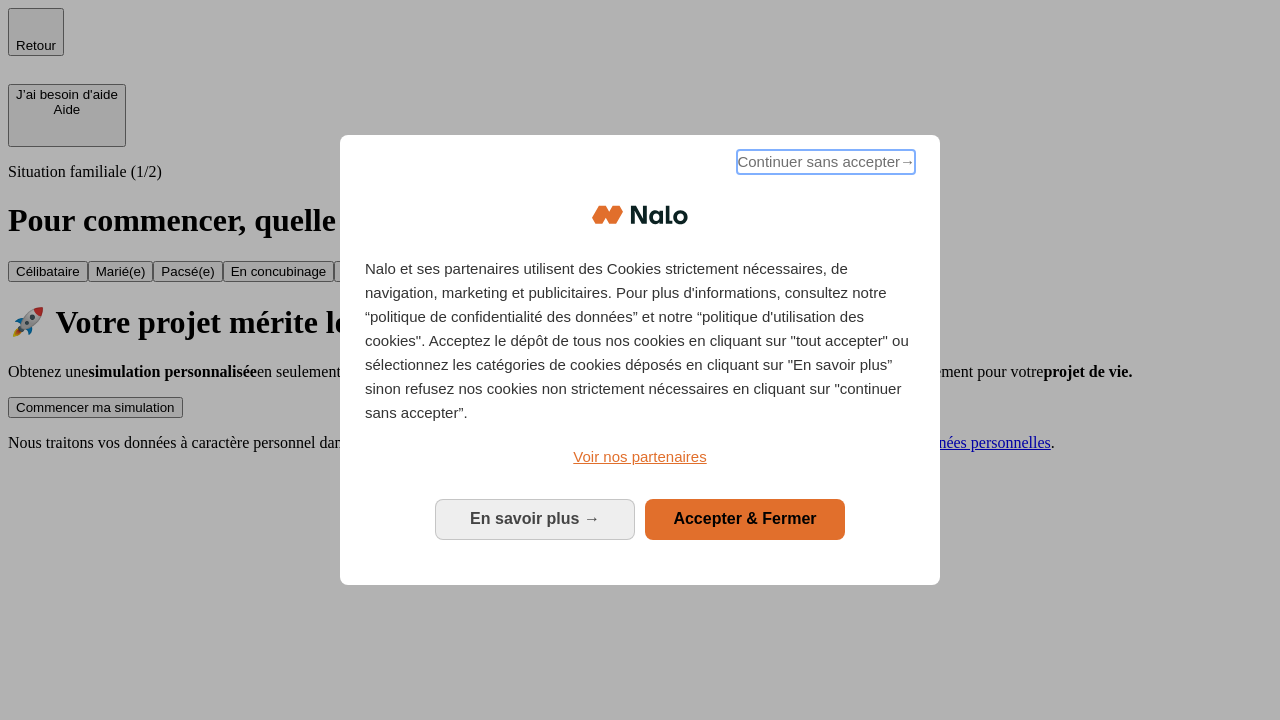 click on "Continuer sans accepter  →" at bounding box center [826, 162] 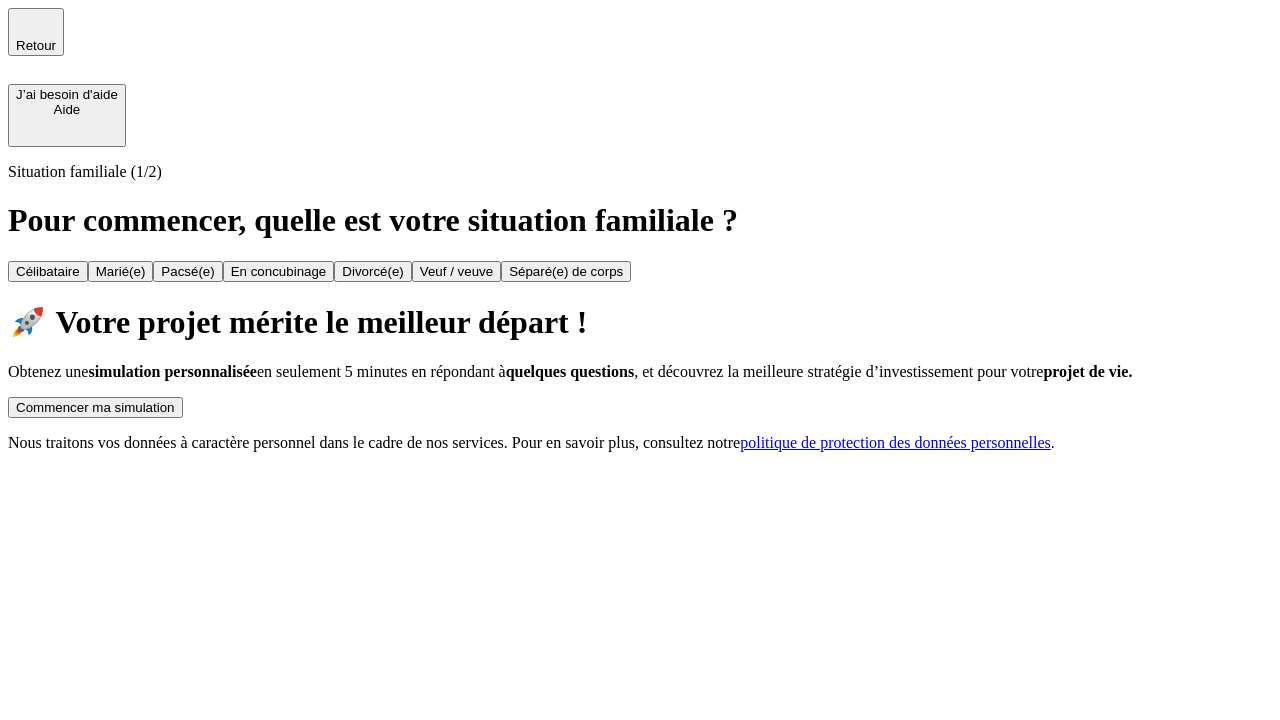 click on "Commencer ma simulation" at bounding box center (95, 407) 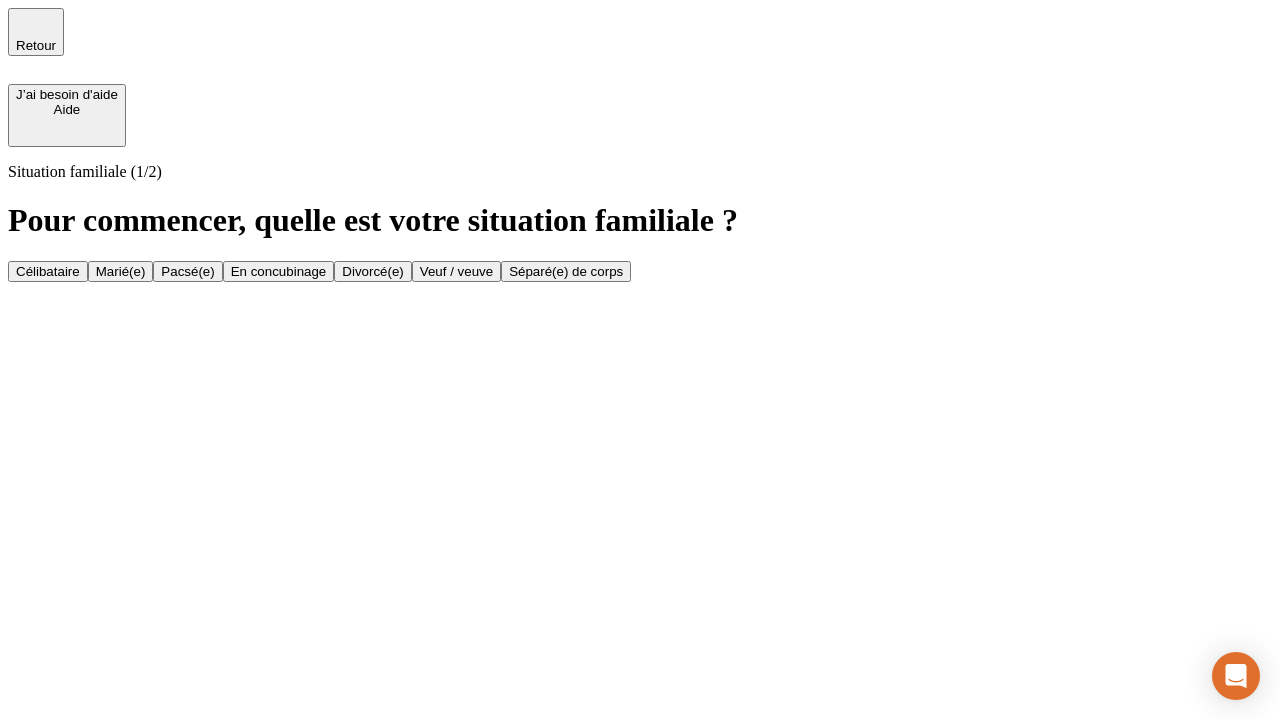 click on "Célibataire" at bounding box center [48, 271] 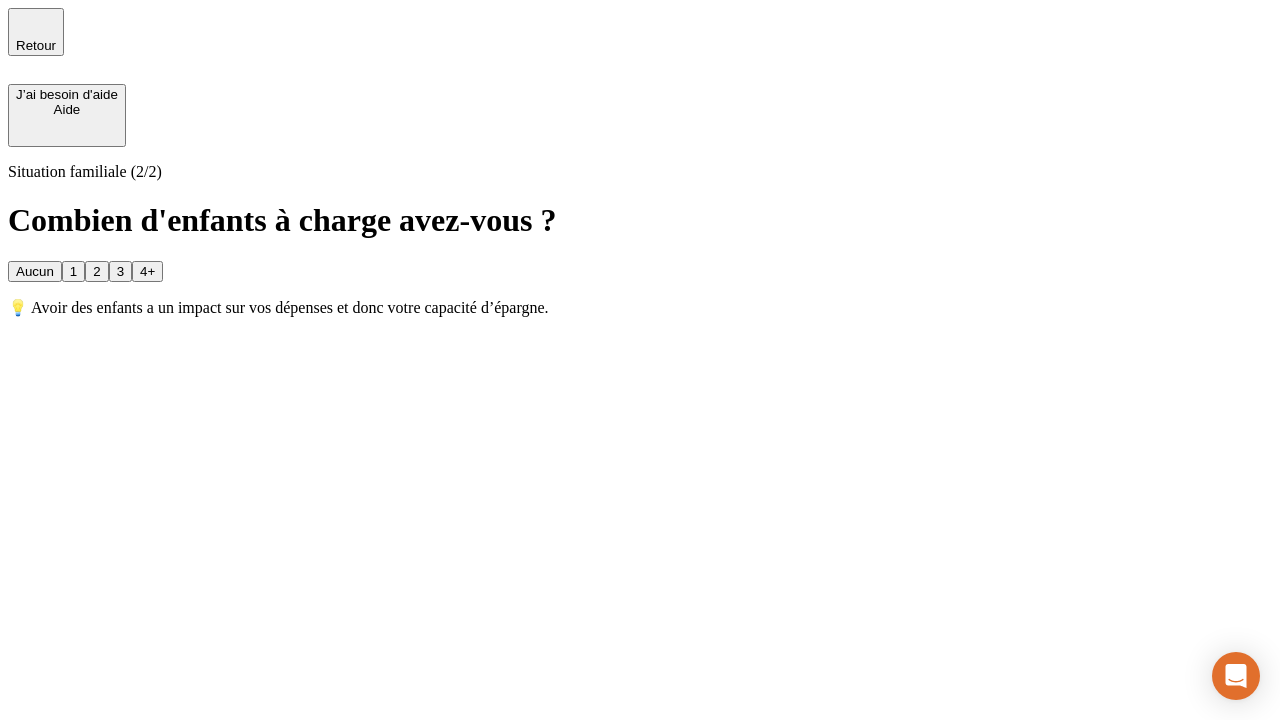 click on "Aucun" at bounding box center (35, 271) 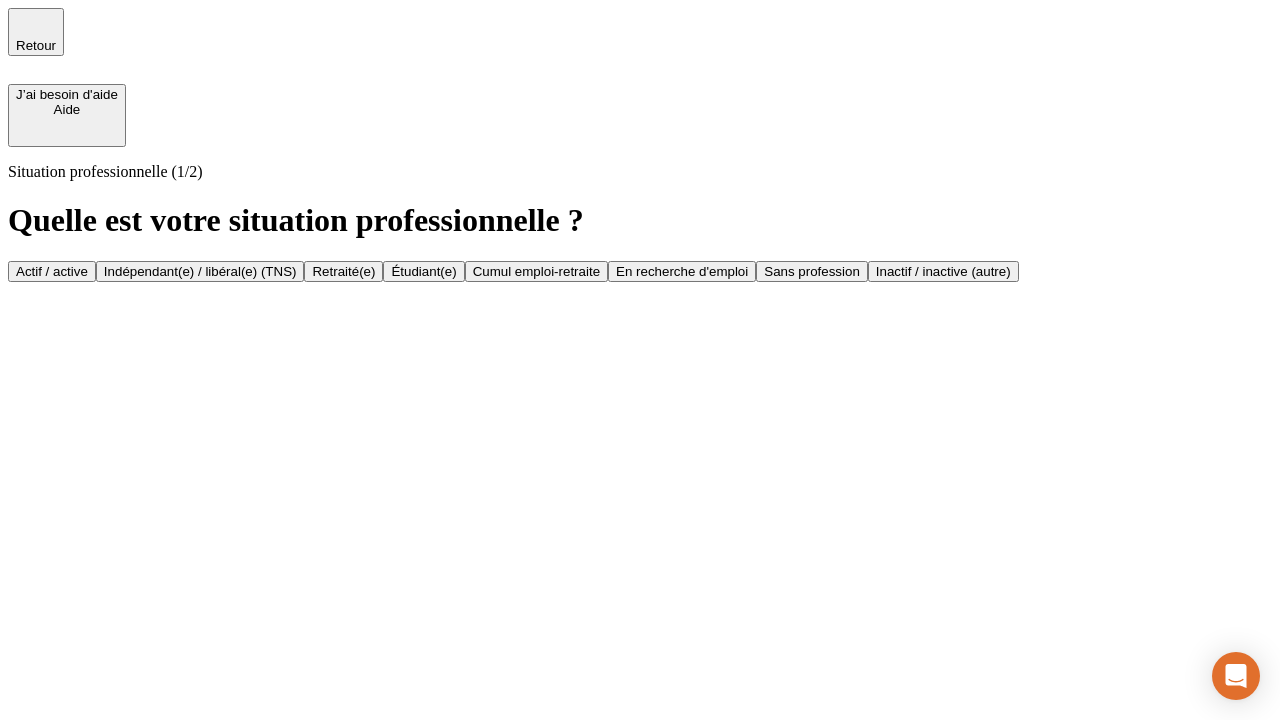 click on "Actif / active" at bounding box center (52, 271) 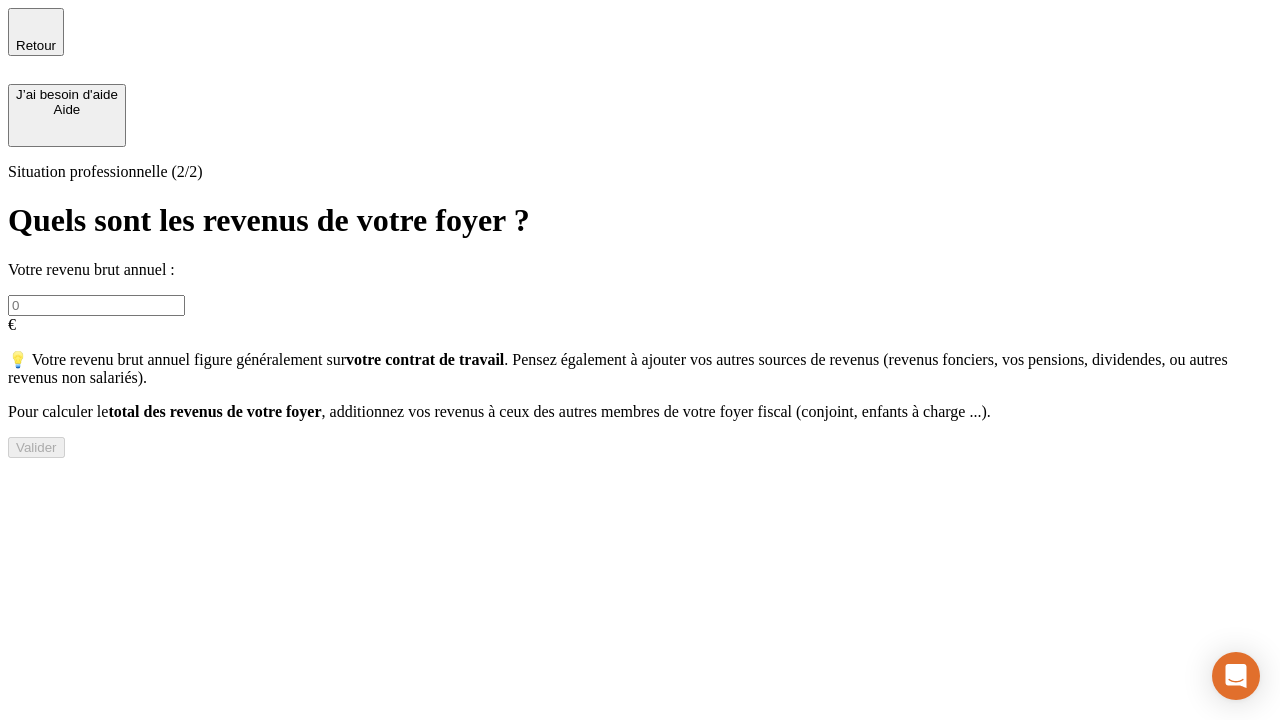 click at bounding box center (96, 305) 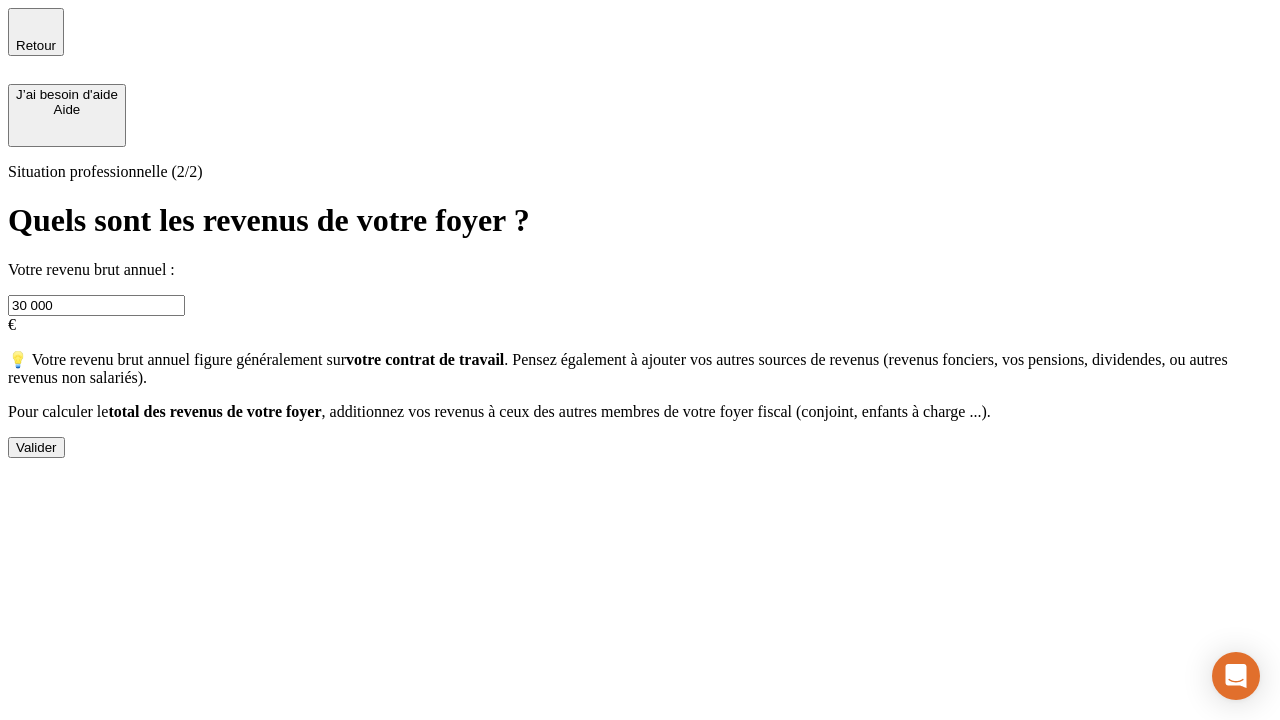 click on "Valider" at bounding box center (36, 447) 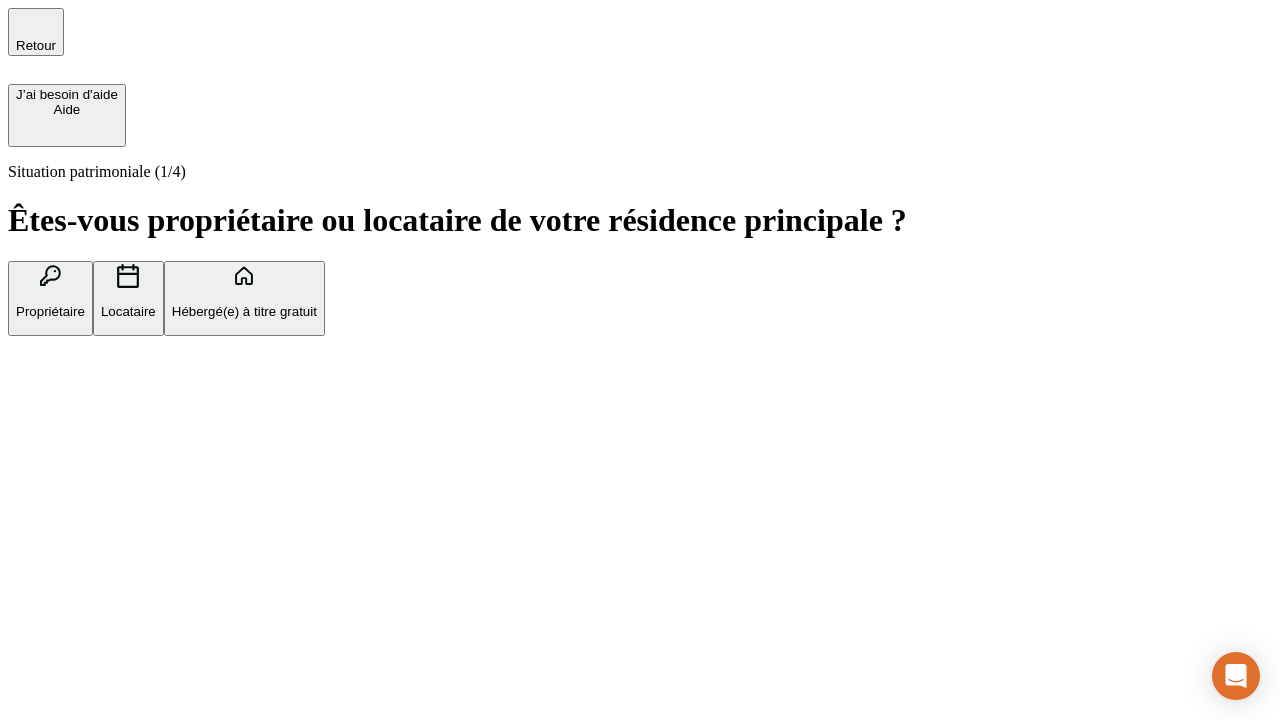 click on "Hébergé(e) à titre gratuit" at bounding box center (244, 311) 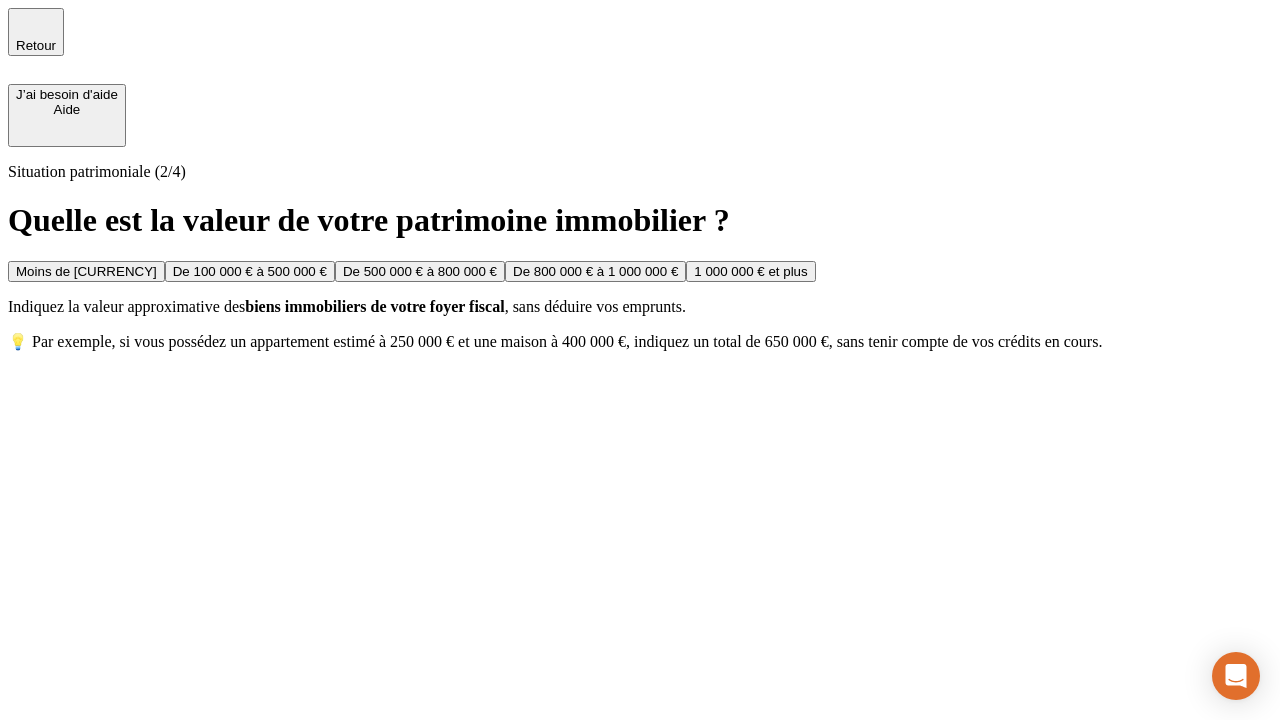 click on "Moins de [CURRENCY]" at bounding box center [86, 271] 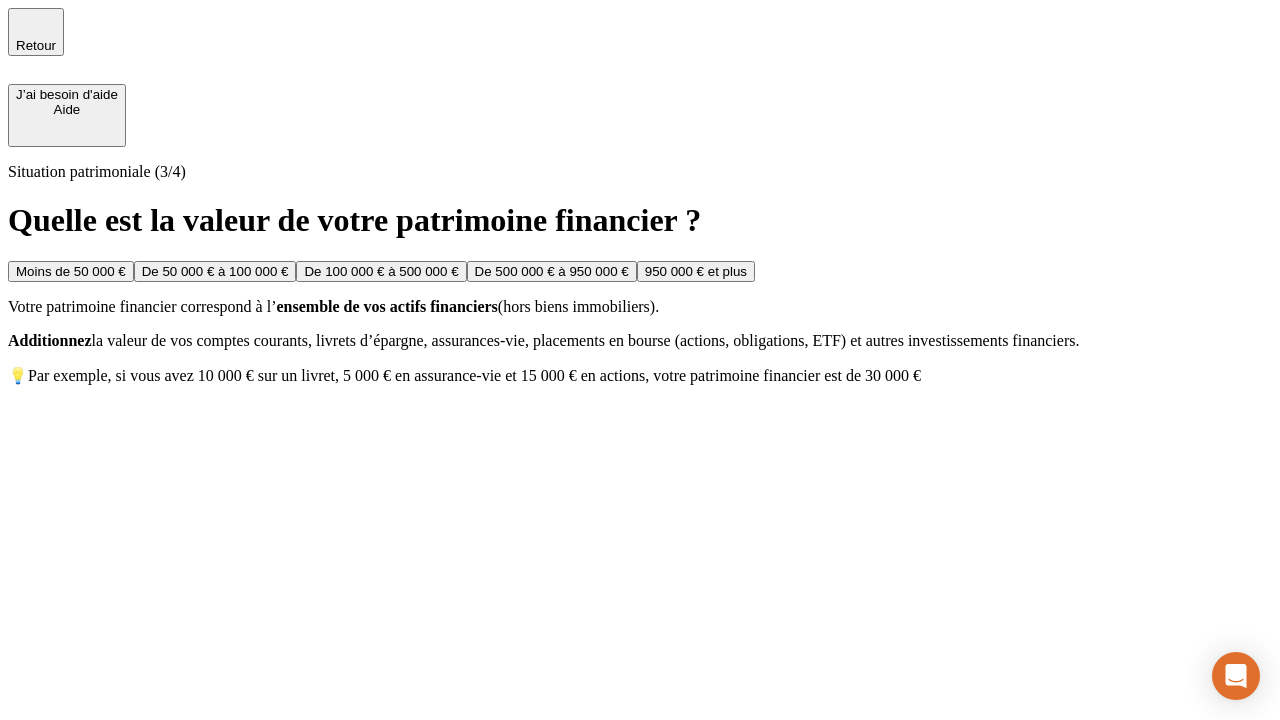 click on "Moins de 50 000 €" at bounding box center (71, 271) 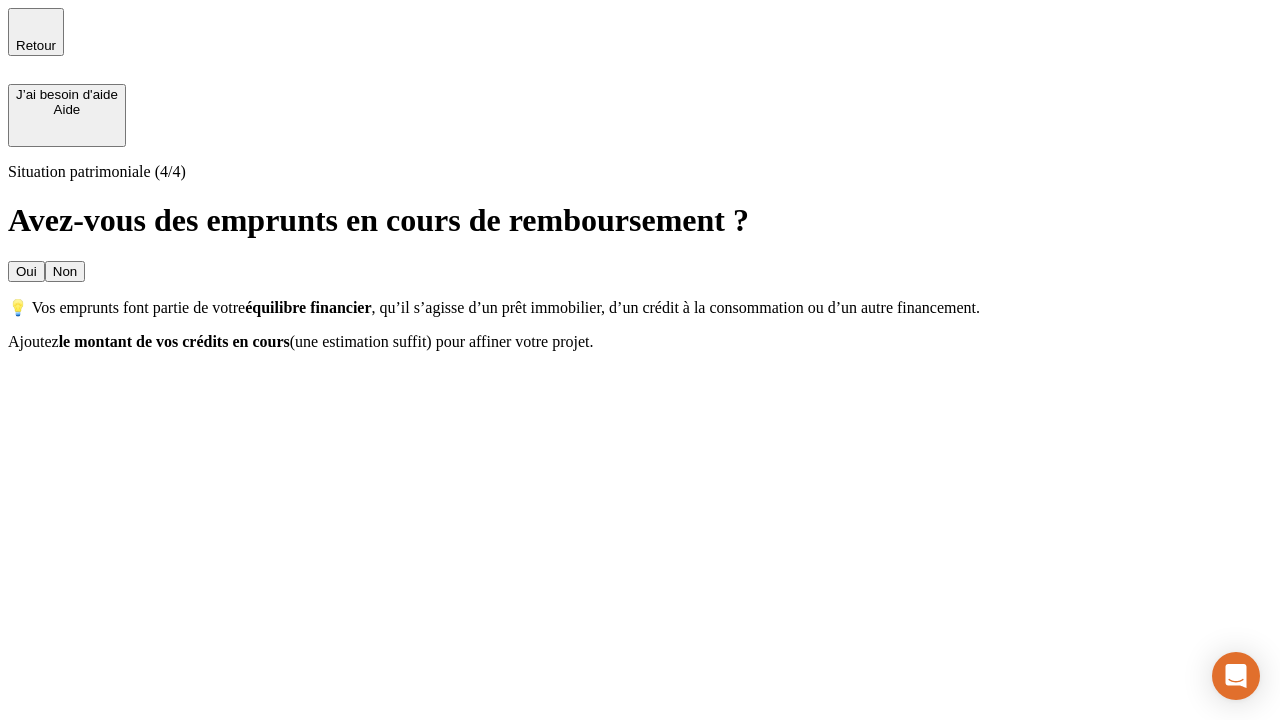 click on "Non" at bounding box center (65, 271) 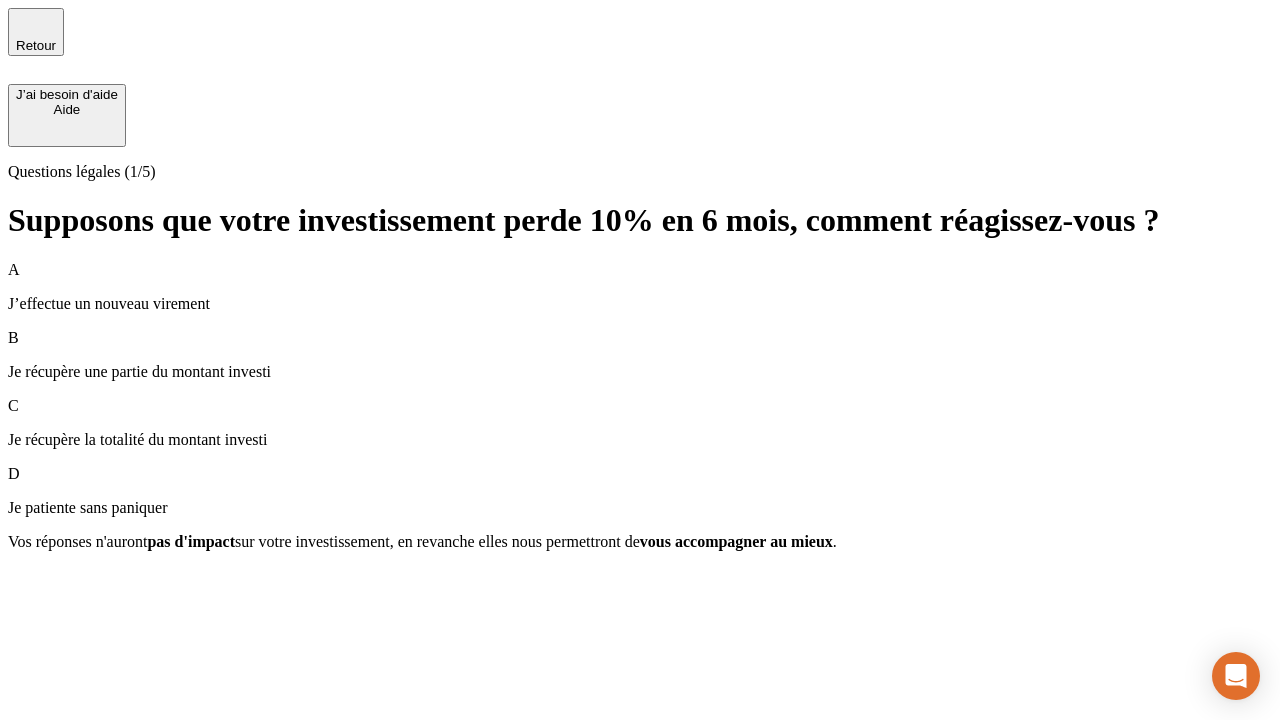 click on "A J’effectue un nouveau virement" at bounding box center (640, 287) 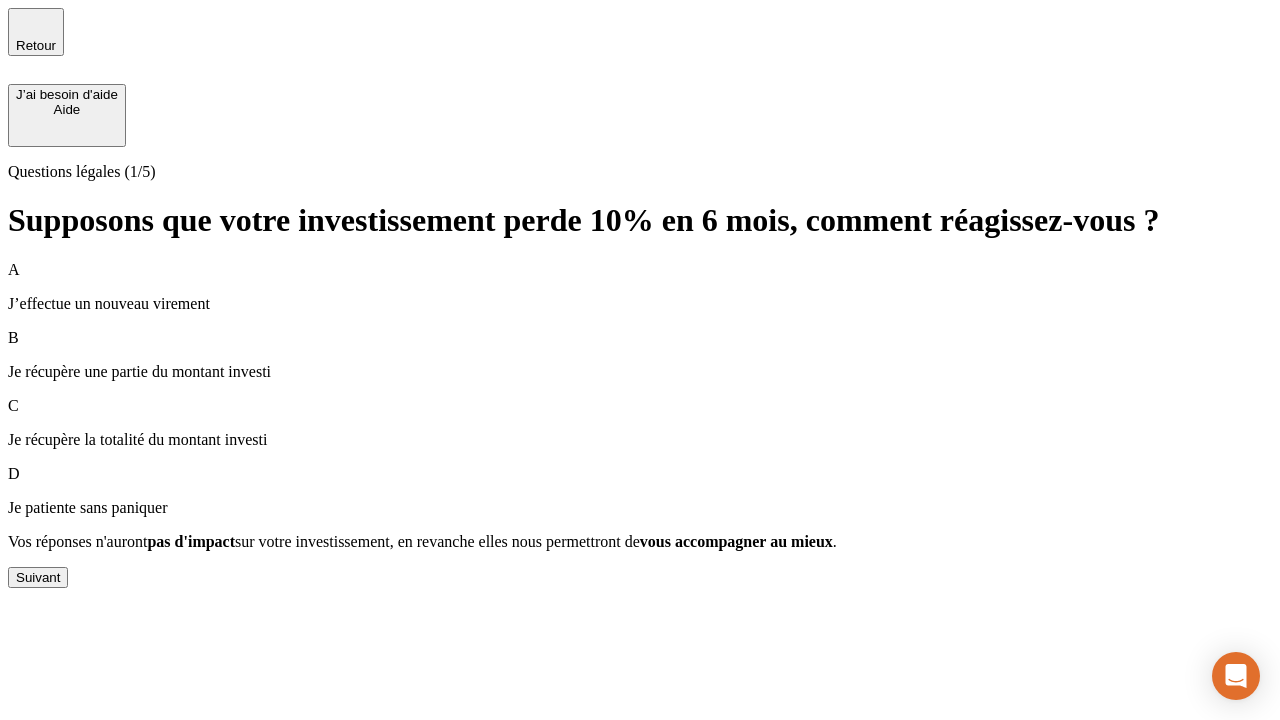 click on "Suivant" at bounding box center (38, 577) 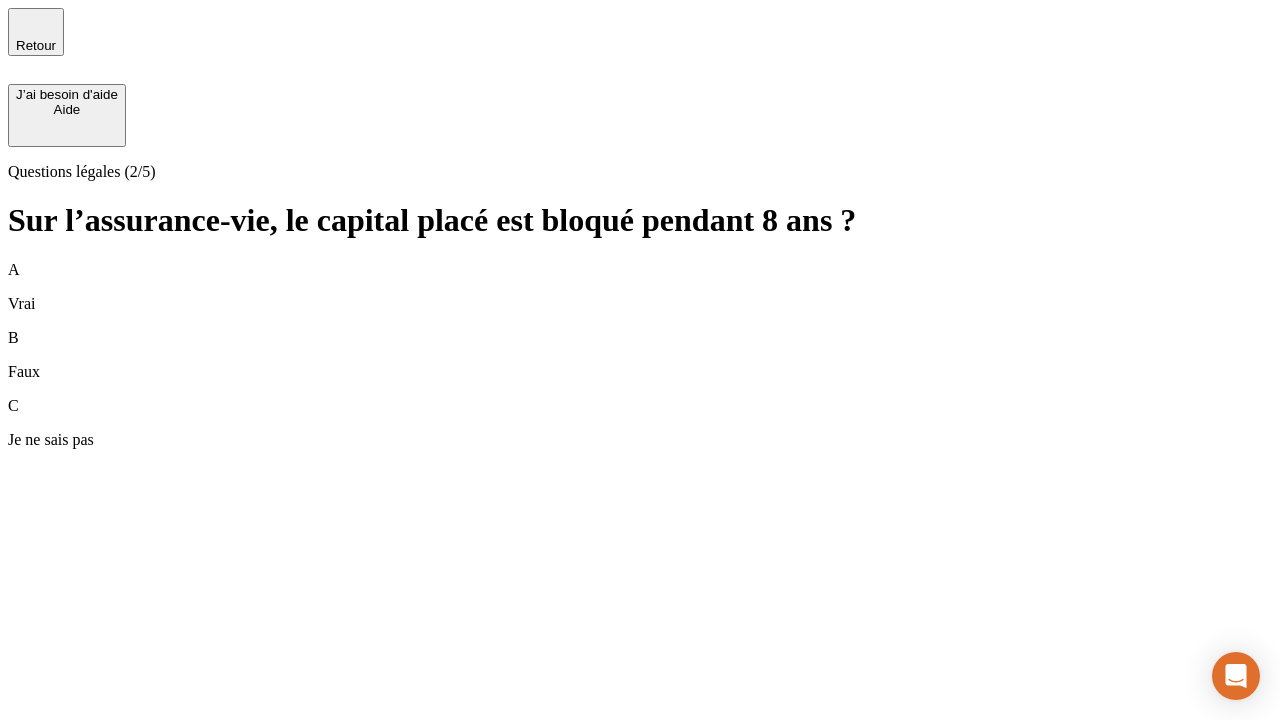 click on "B Faux" at bounding box center [640, 355] 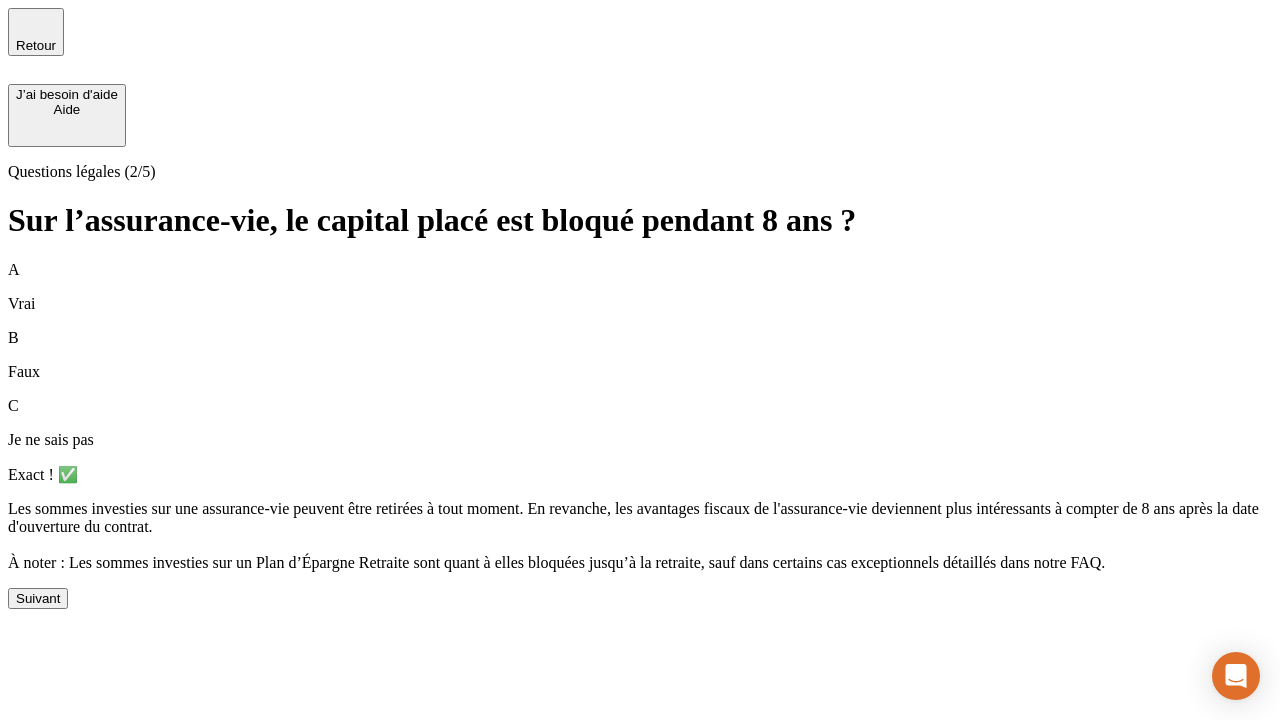 click on "Suivant" at bounding box center [38, 598] 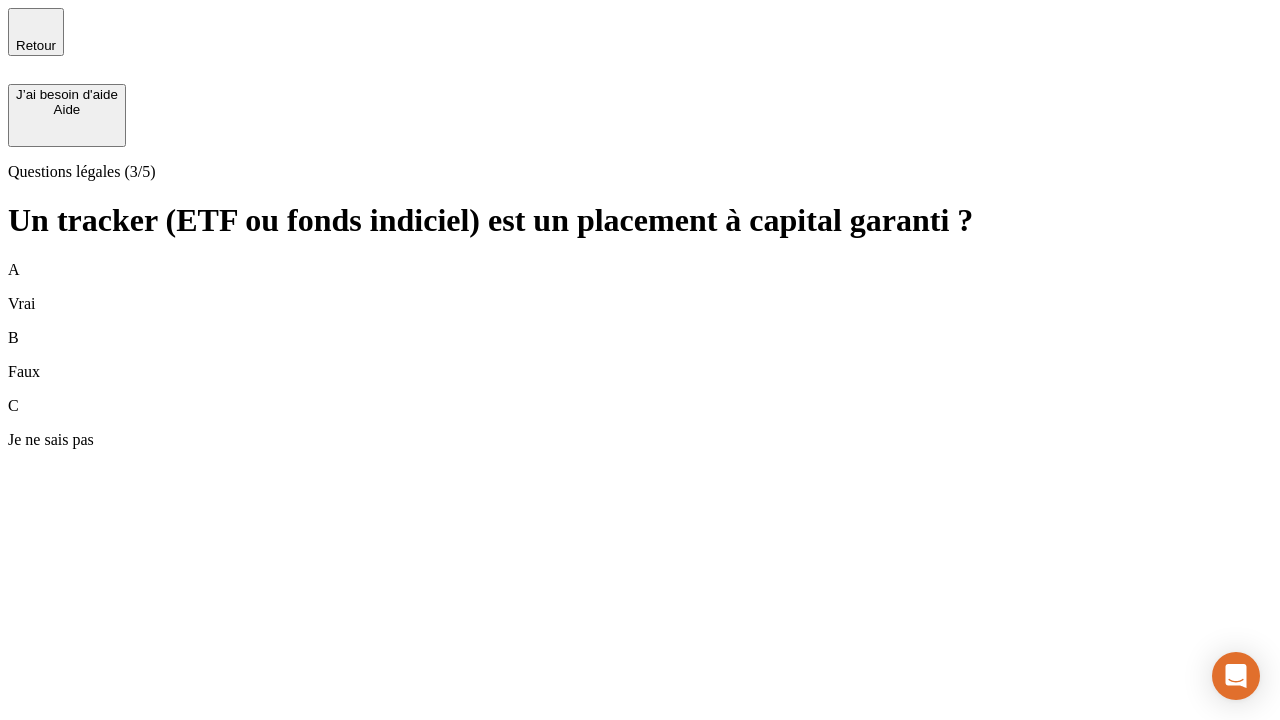 click on "B Faux" at bounding box center (640, 355) 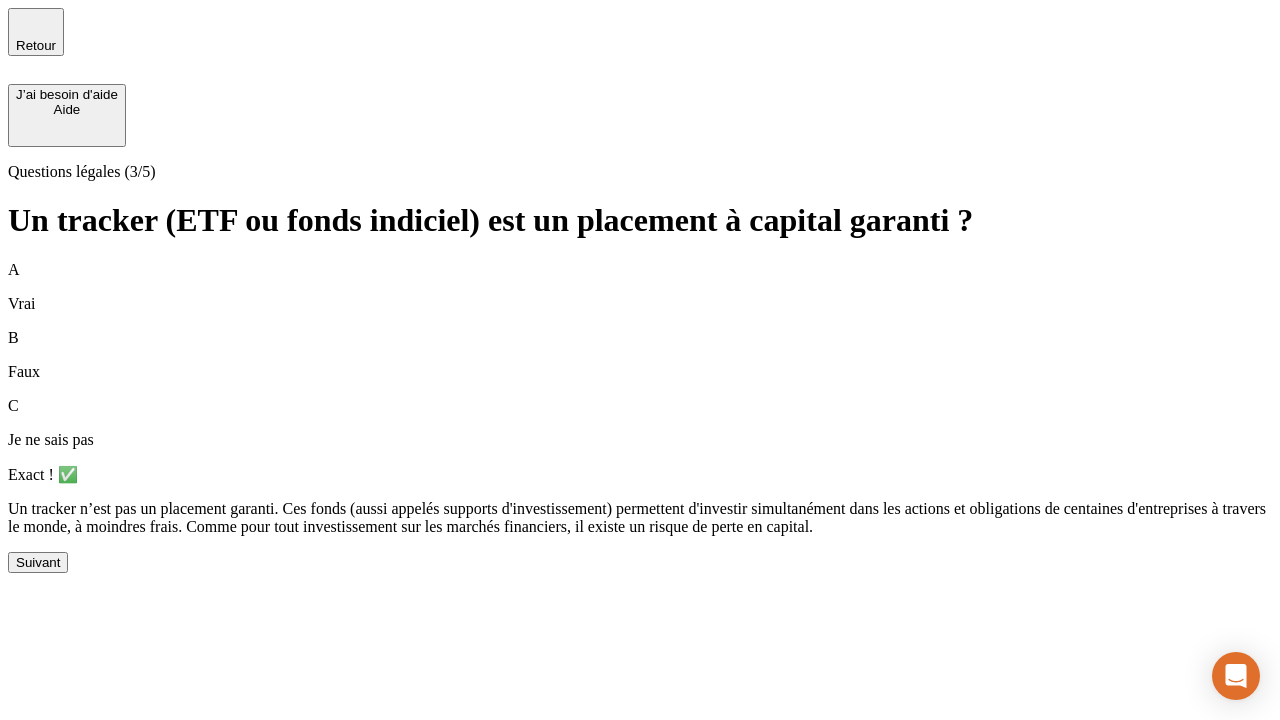 click on "Suivant" at bounding box center [38, 562] 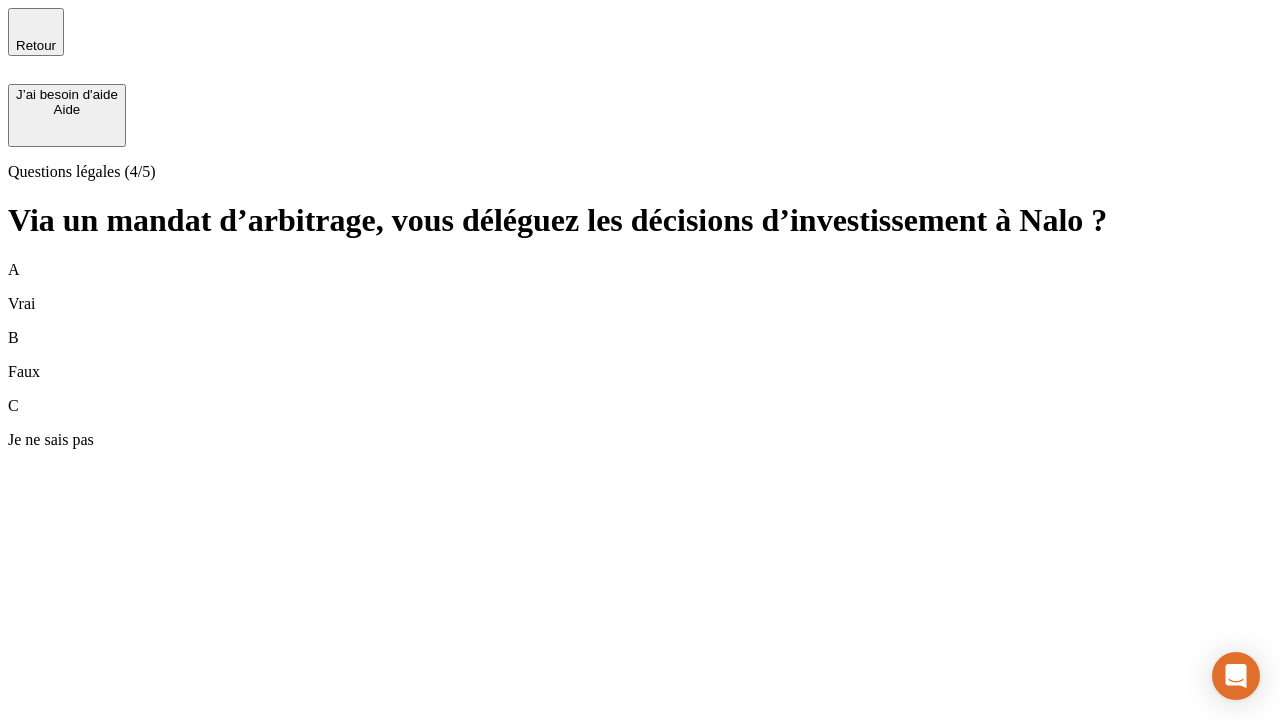 click on "A Vrai" at bounding box center [640, 287] 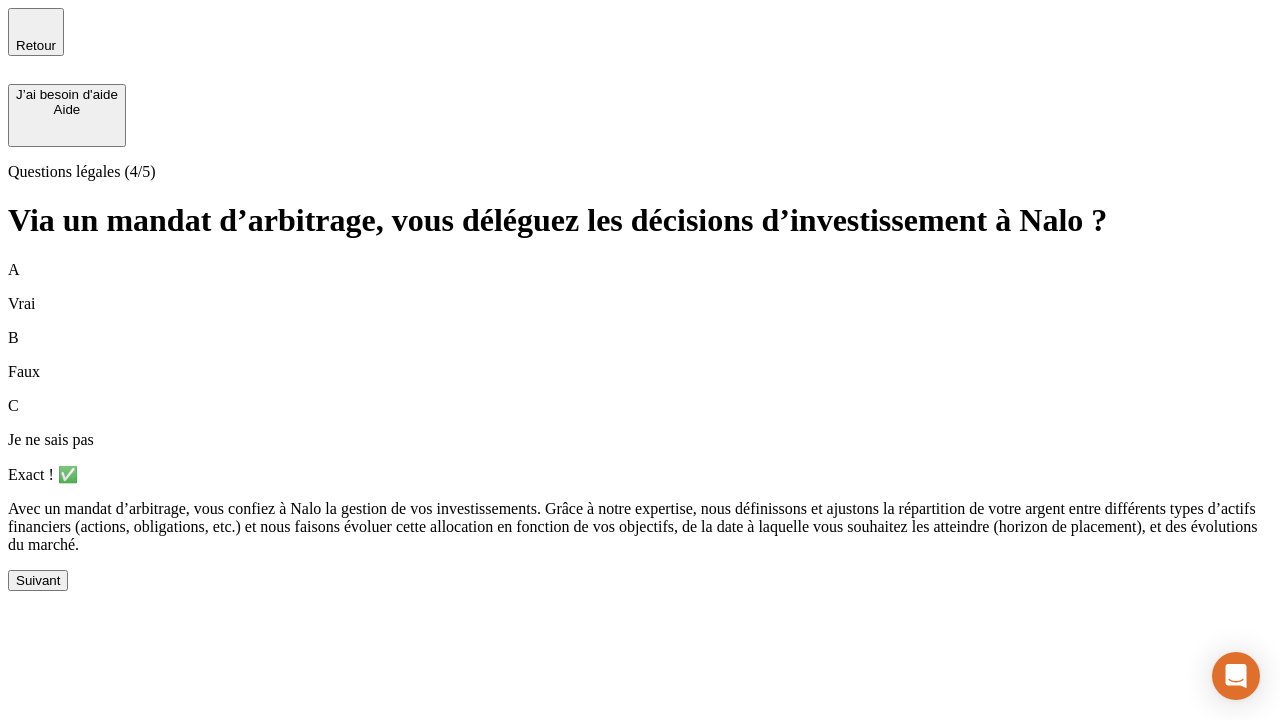 click on "Suivant" at bounding box center [38, 580] 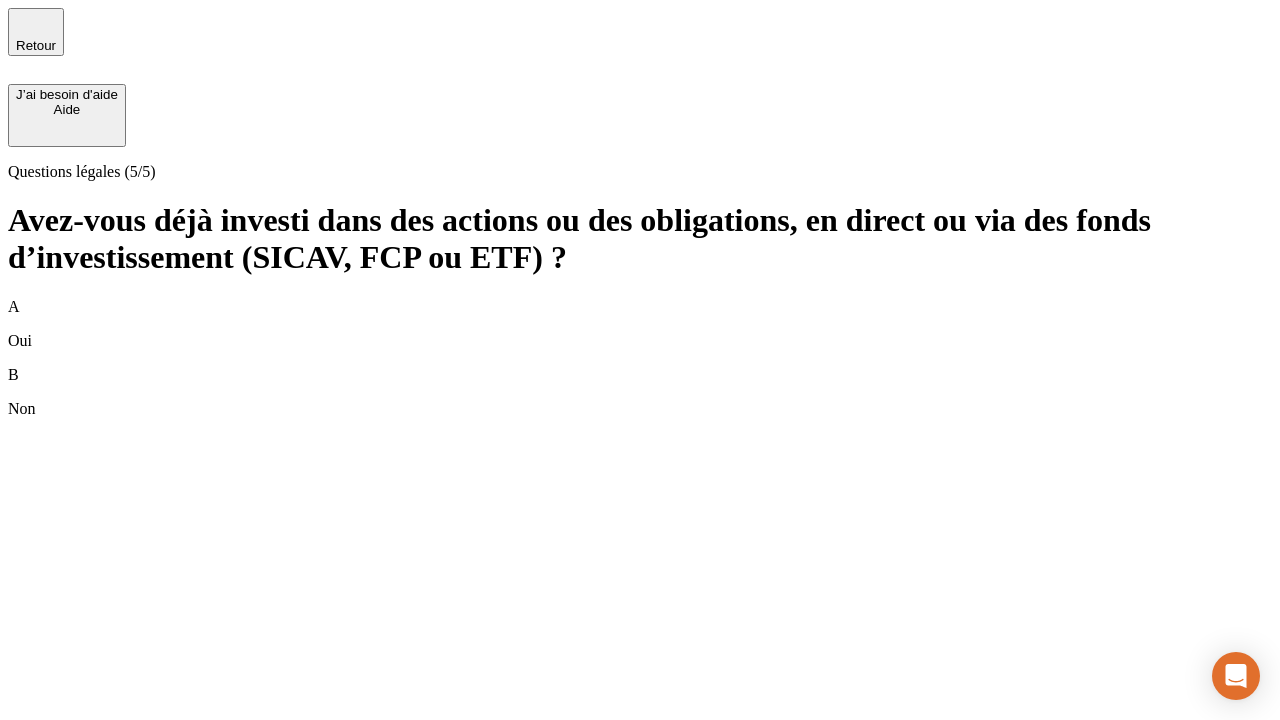 click on "B Non" at bounding box center [640, 392] 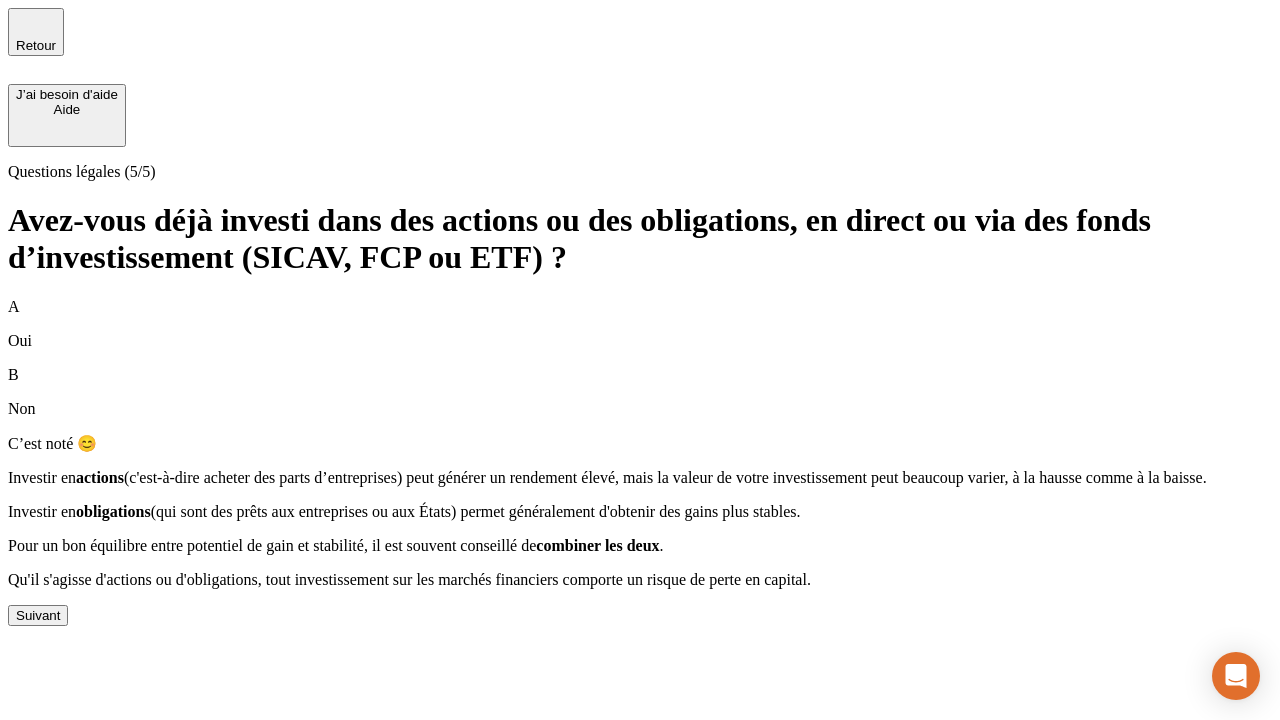 click on "Suivant" at bounding box center (38, 615) 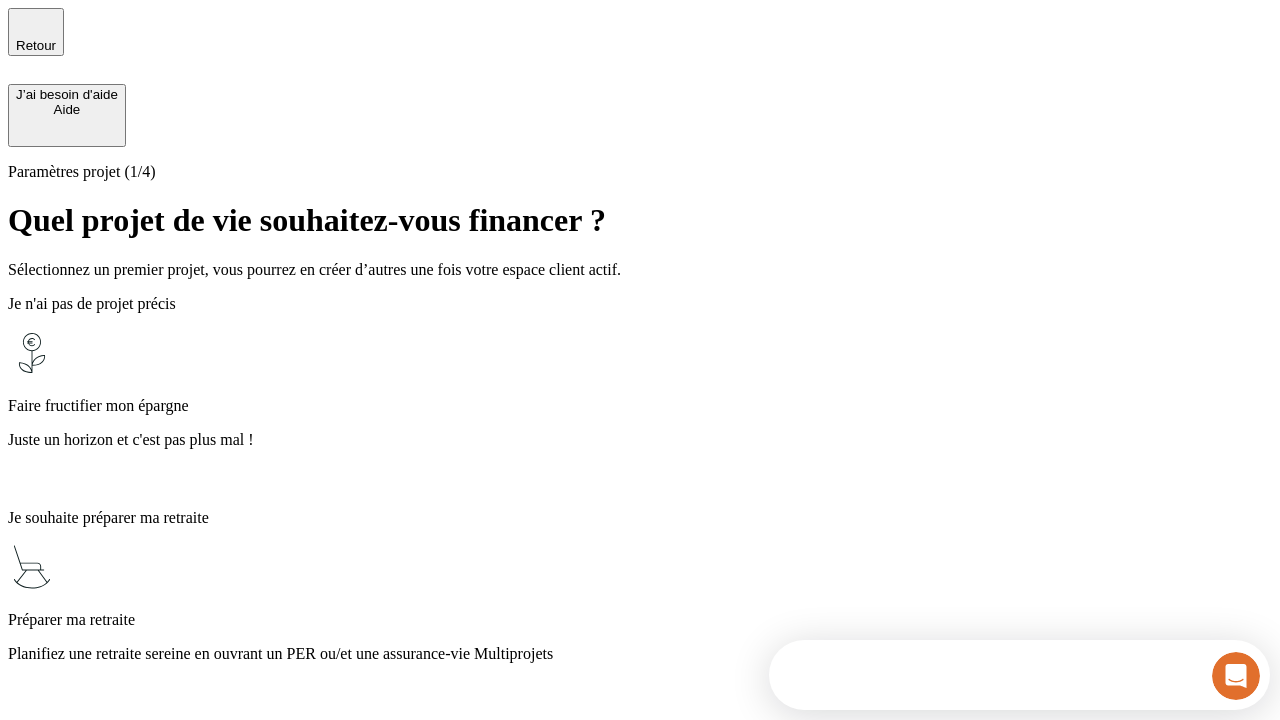 scroll, scrollTop: 0, scrollLeft: 0, axis: both 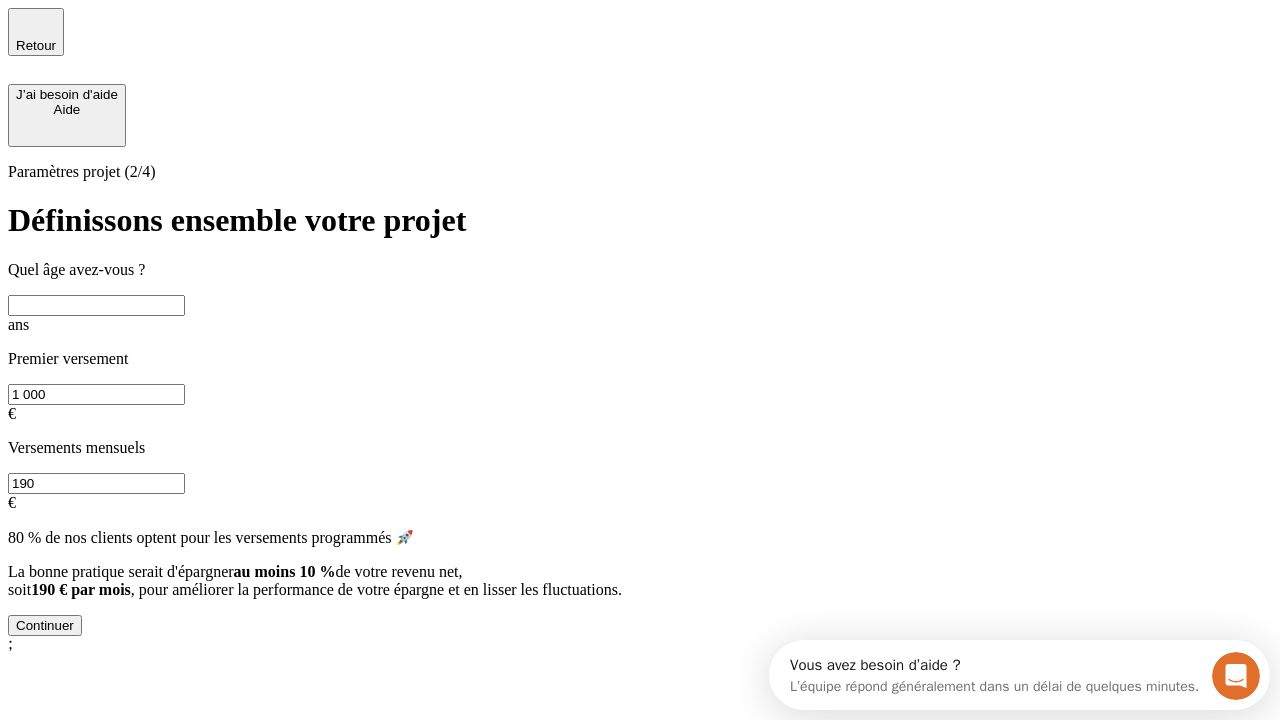 click at bounding box center [96, 305] 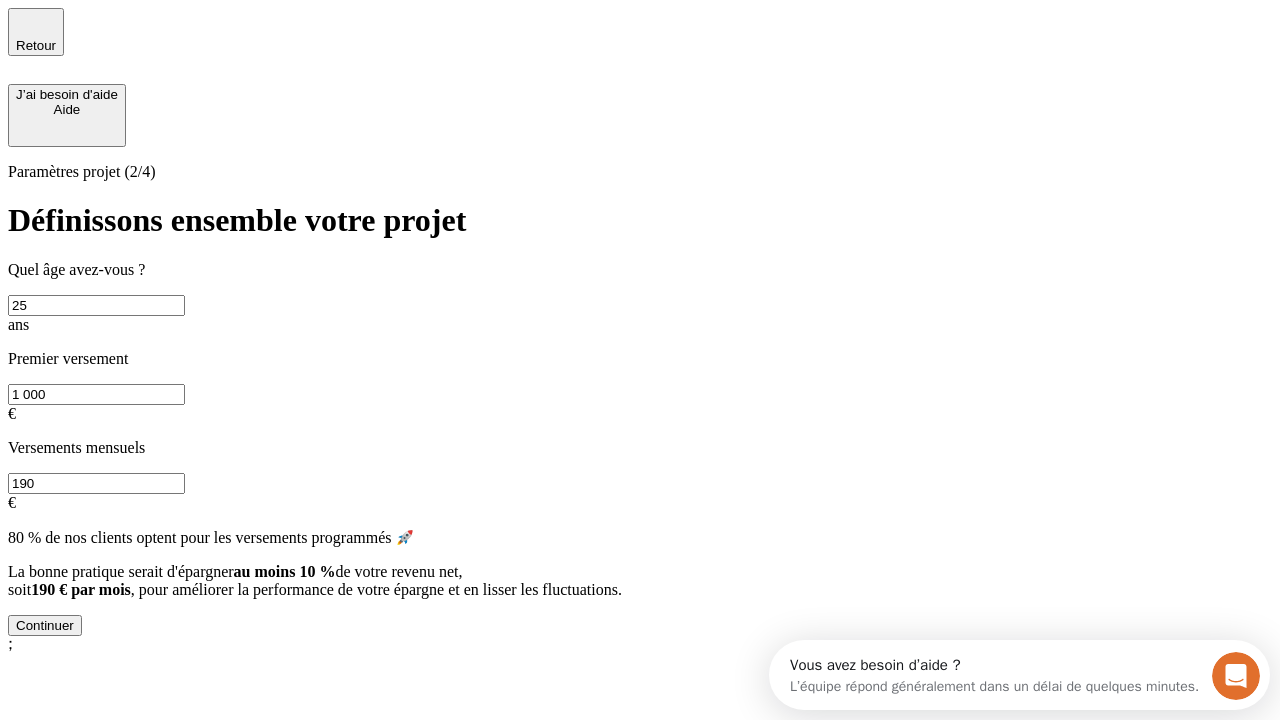 type on "25" 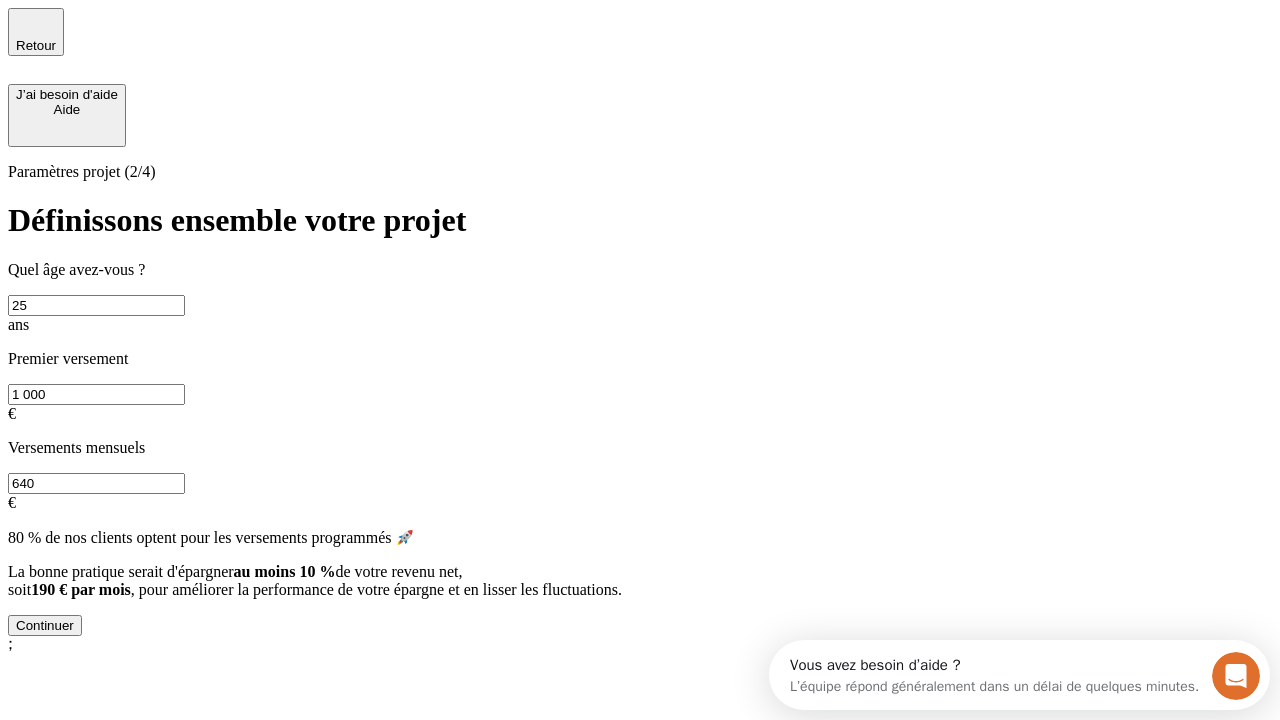 type on "640" 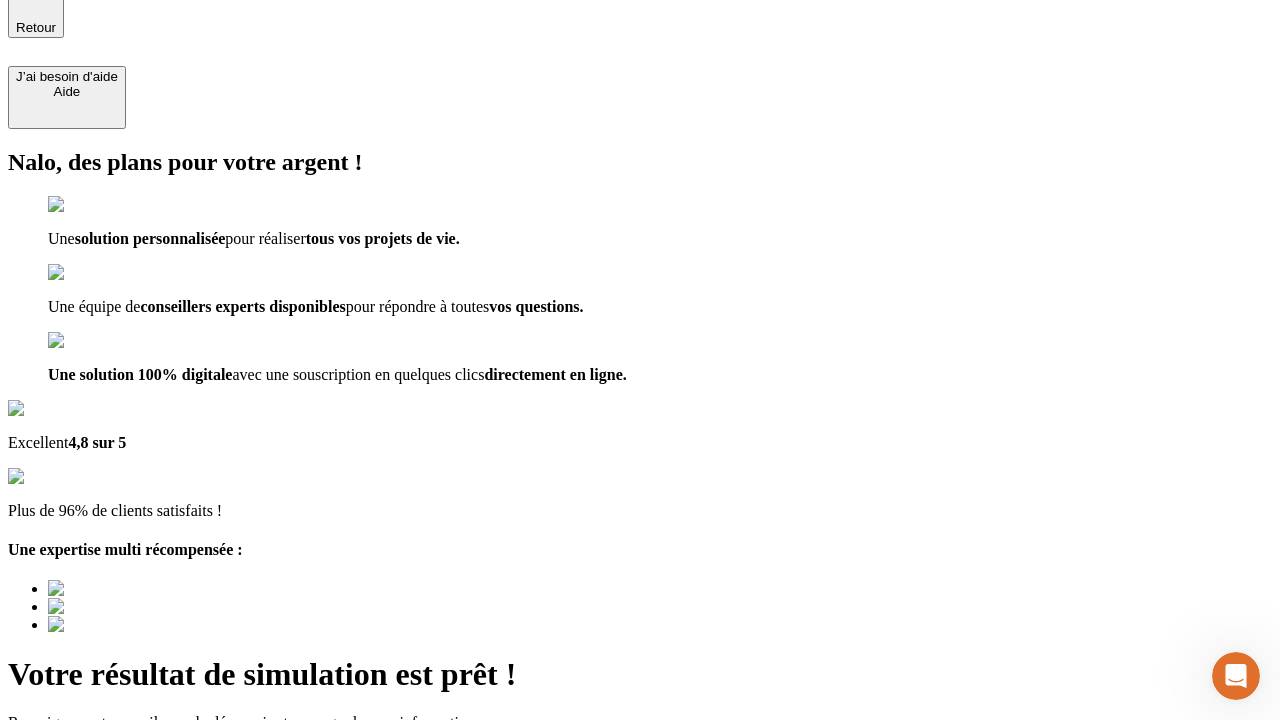 click on "Découvrir ma simulation" at bounding box center [87, 863] 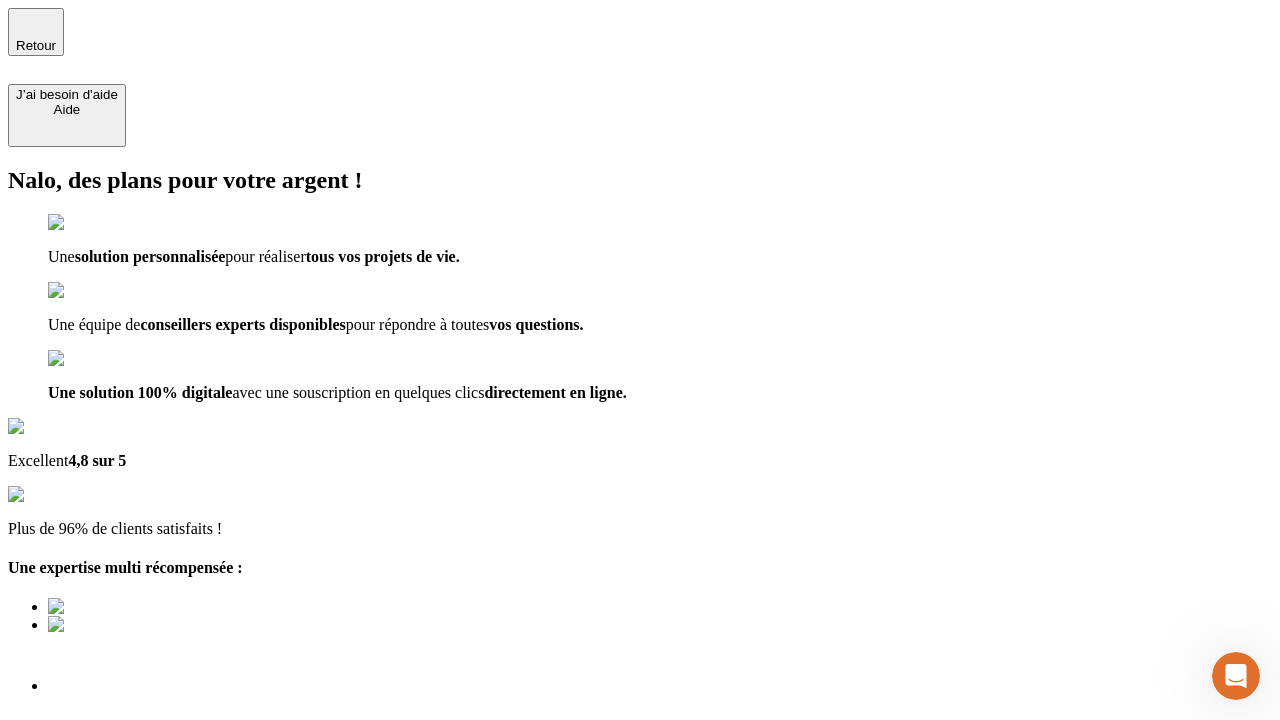 type on "[EMAIL]" 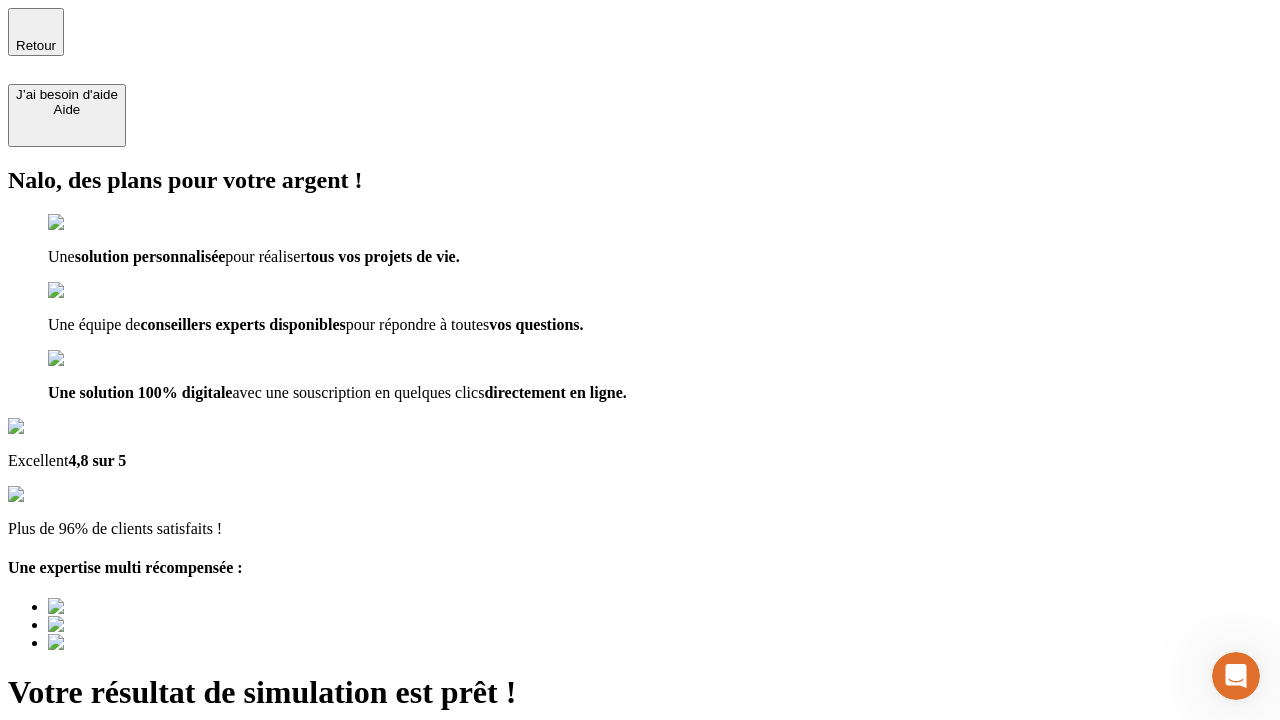 click on "Découvrir ma simulation" at bounding box center (87, 881) 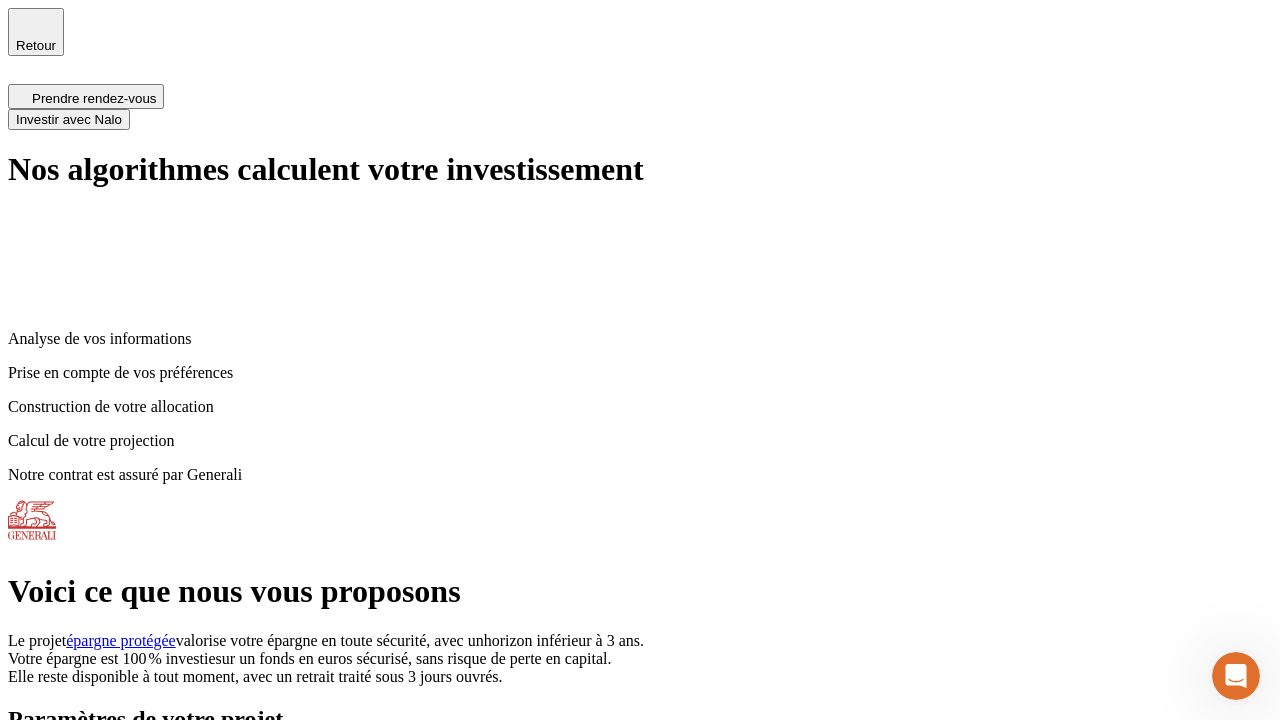 scroll, scrollTop: 8, scrollLeft: 0, axis: vertical 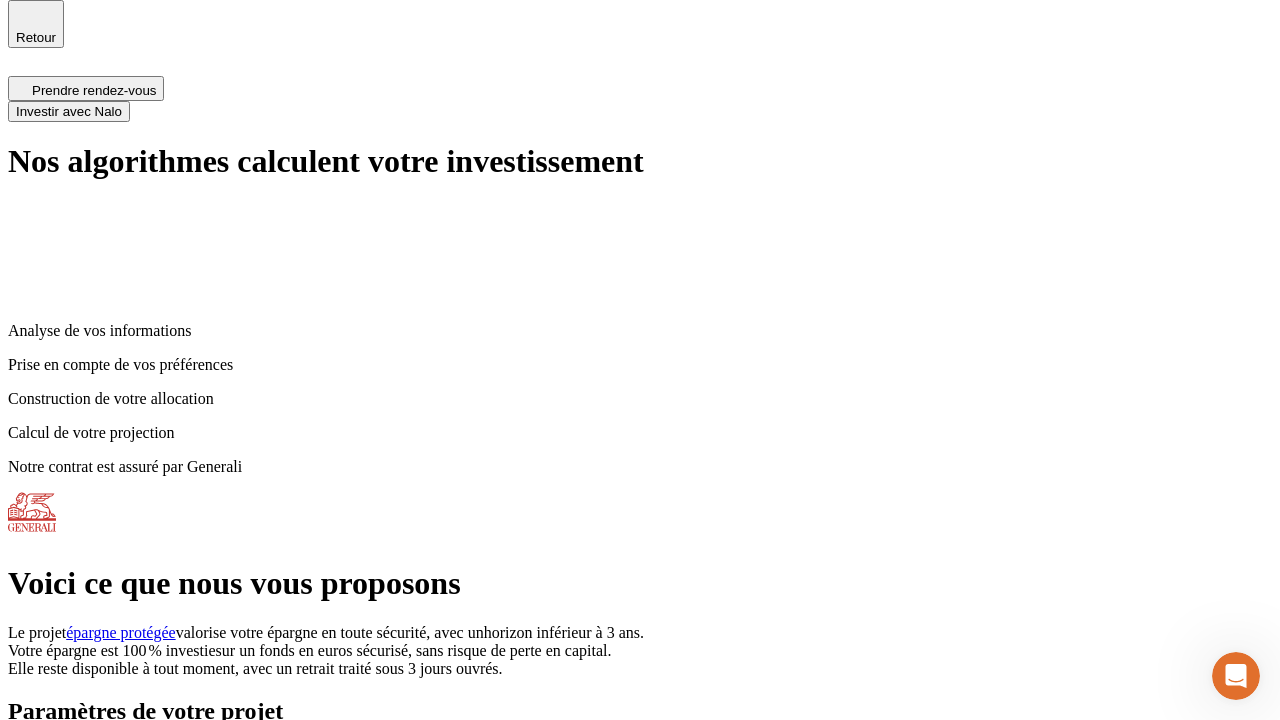 click on "Investir avec Nalo" at bounding box center (69, 111) 